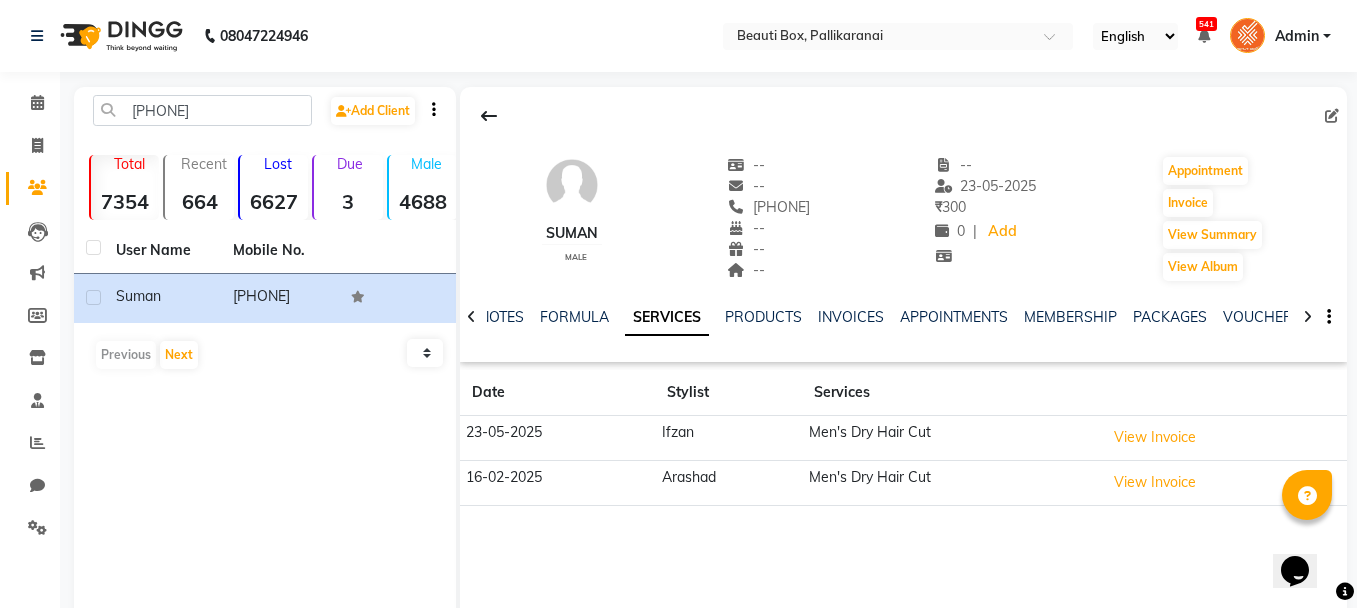 scroll, scrollTop: 100, scrollLeft: 0, axis: vertical 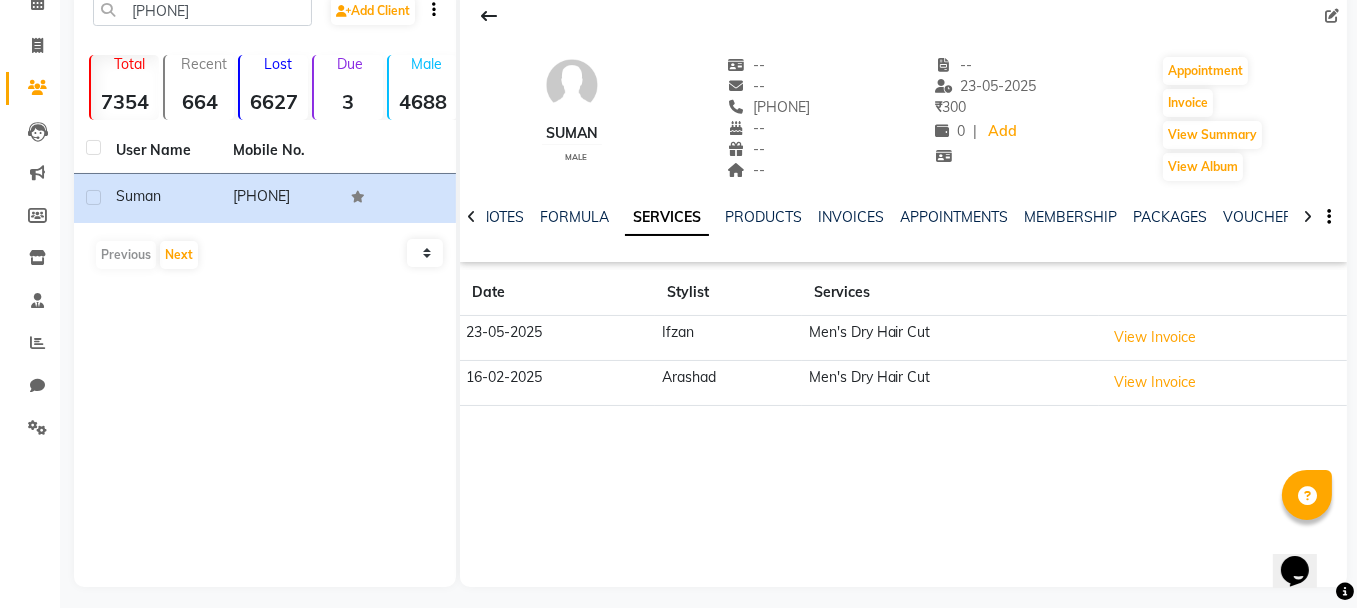 drag, startPoint x: 744, startPoint y: 104, endPoint x: 853, endPoint y: 96, distance: 109.29318 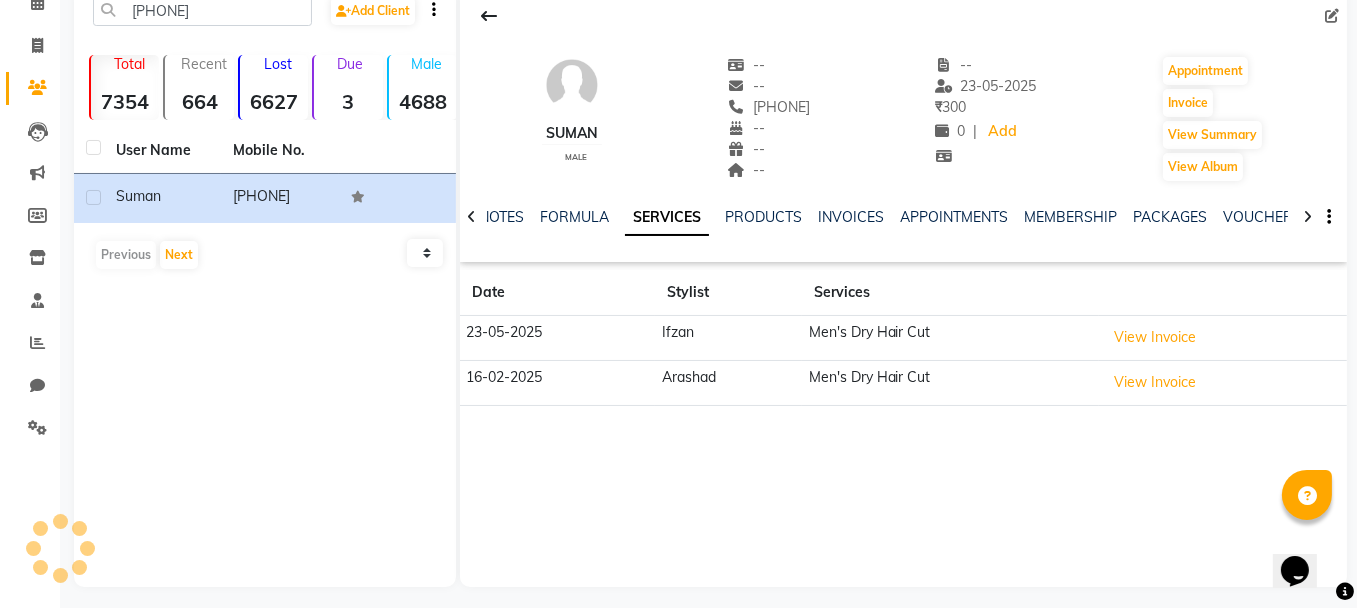drag, startPoint x: 742, startPoint y: 105, endPoint x: 858, endPoint y: 105, distance: 116 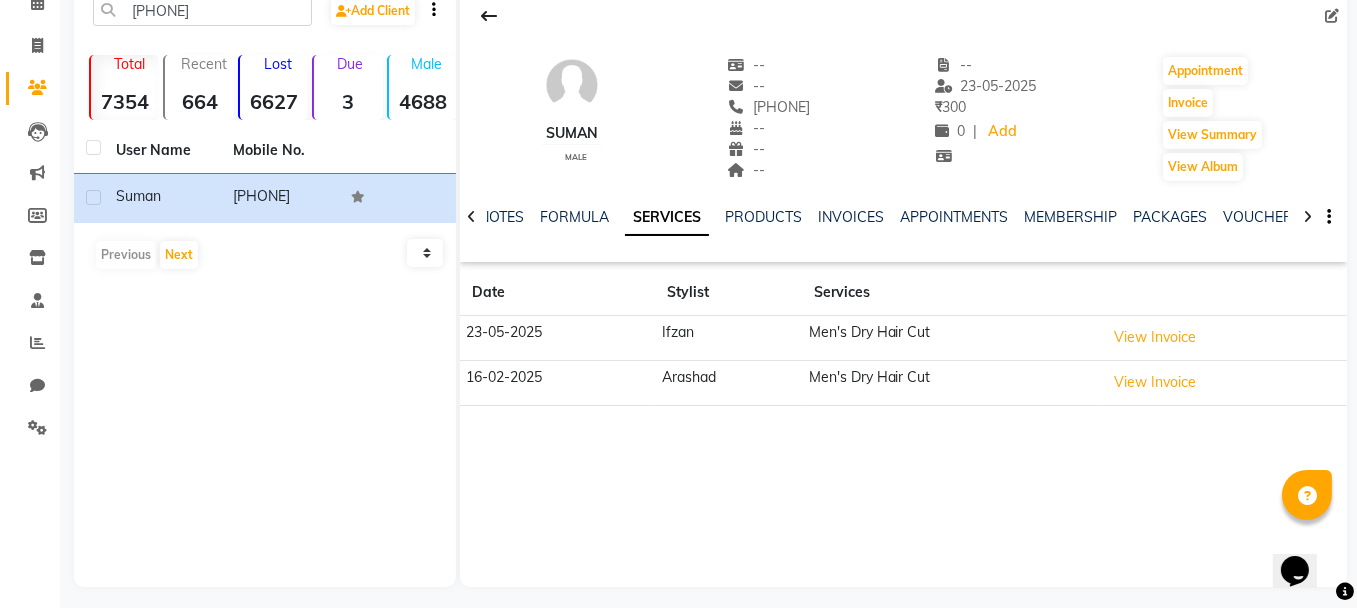 copy on "[PHONE]" 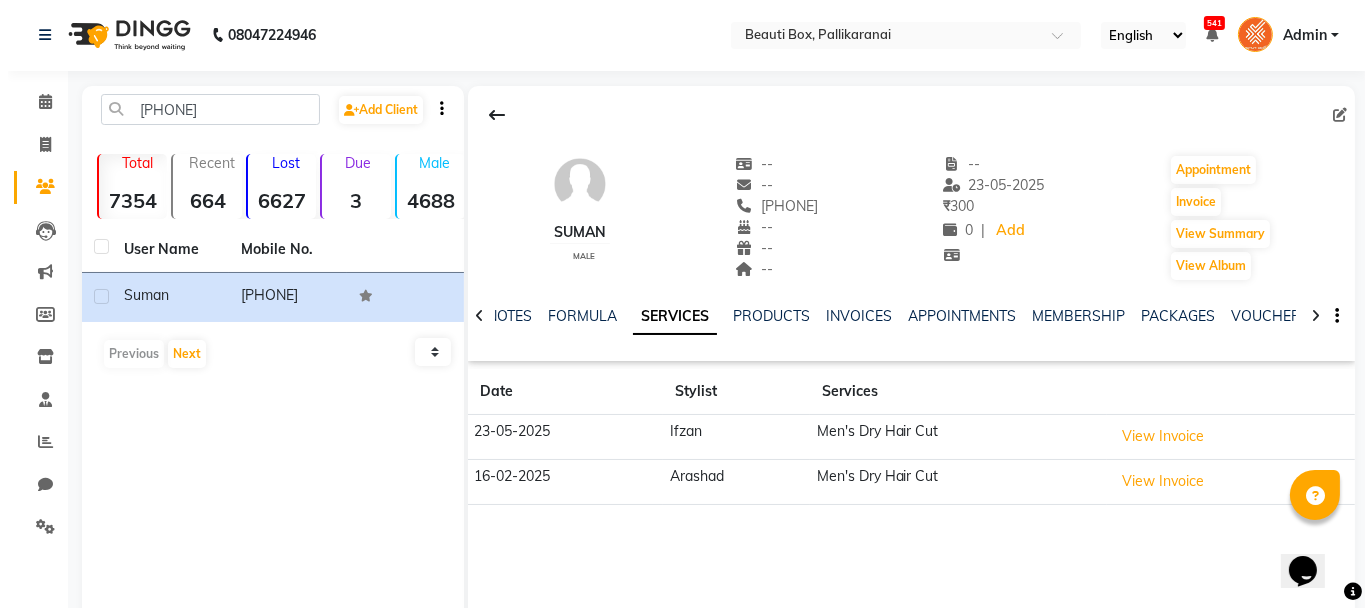 scroll, scrollTop: 0, scrollLeft: 0, axis: both 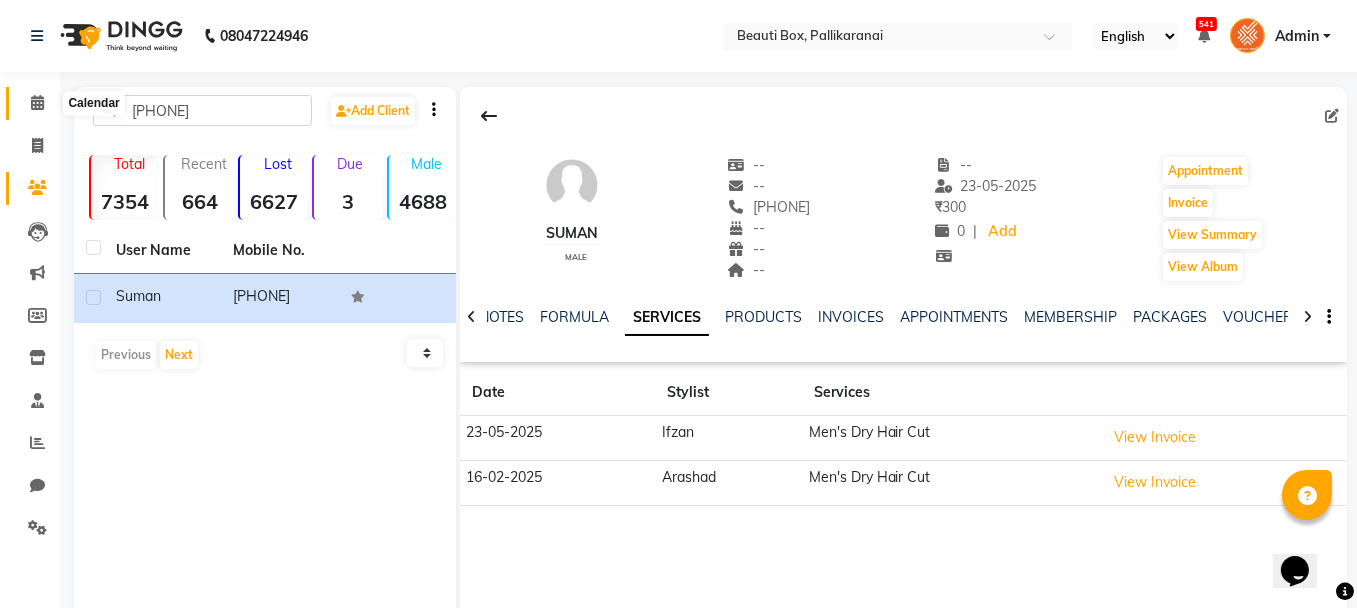 click 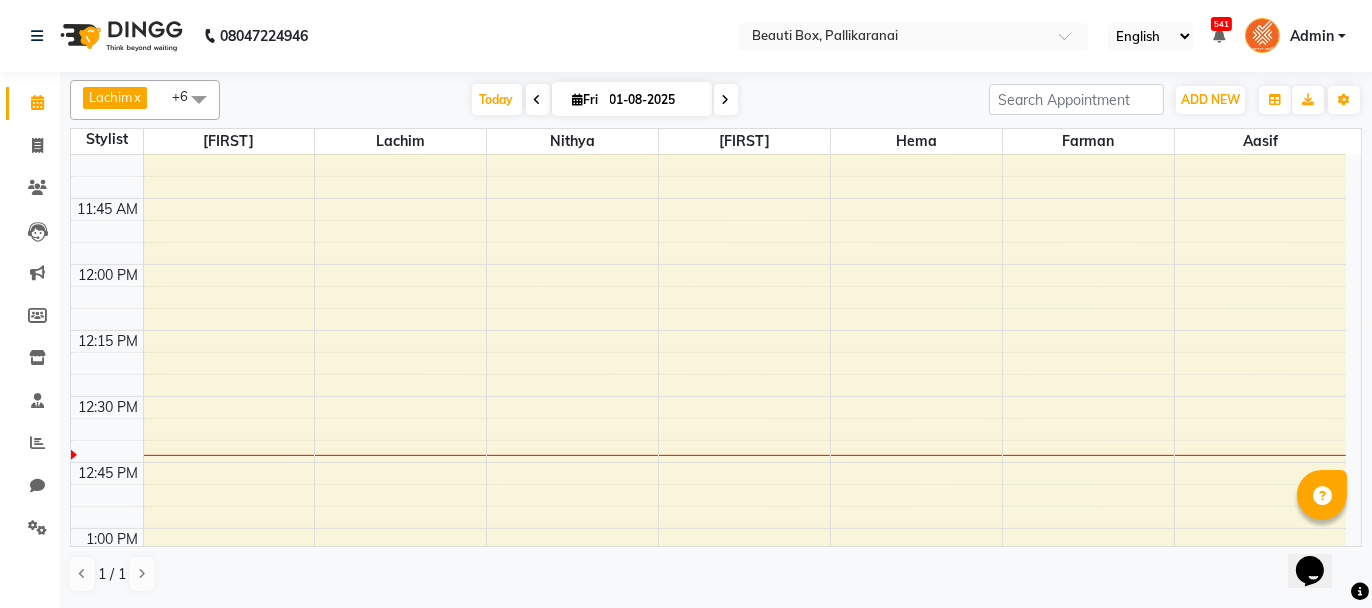 scroll, scrollTop: 942, scrollLeft: 0, axis: vertical 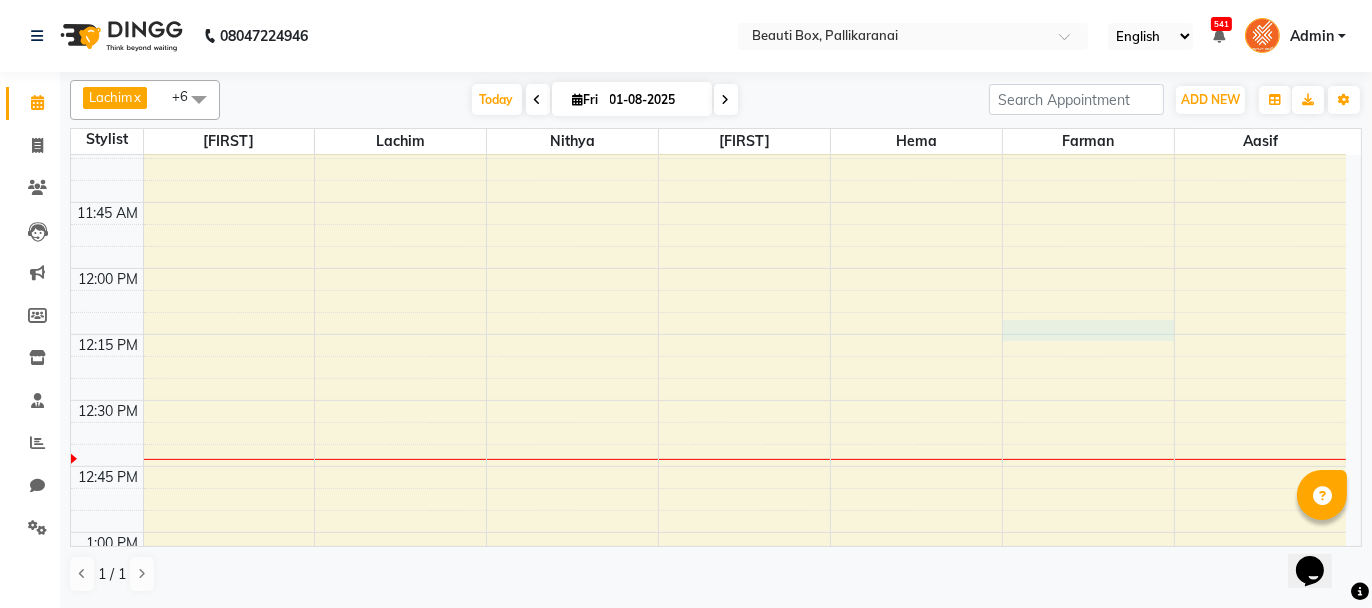 click on "8:00 AM 8:15 AM 8:30 AM 8:45 AM 9:00 AM 9:15 AM 9:30 AM 9:45 AM 10:00 AM 10:15 AM 10:30 AM 10:45 AM 11:00 AM 11:15 AM 11:30 AM 11:45 AM 12:00 PM 12:15 PM 12:30 PM 12:45 PM 1:00 PM 1:15 PM 1:30 PM 1:45 PM 2:00 PM 2:15 PM 2:30 PM 2:45 PM 3:00 PM 3:15 PM 3:30 PM 3:45 PM 4:00 PM 4:15 PM 4:30 PM 4:45 PM 5:00 PM 5:15 PM 5:30 PM 5:45 PM 6:00 PM 6:15 PM 6:30 PM 6:45 PM 7:00 PM 7:15 PM 7:30 PM 7:45 PM 8:00 PM 8:15 PM 8:30 PM 8:45 PM 9:00 PM 9:15 PM 9:30 PM 9:45 PM     [NAME], TK01, 09:15 AM-09:45 AM, U/ Straight Hair cut      [FIRST], TK02, 10:00 AM-11:00 AM, MP2" at bounding box center (708, 1060) 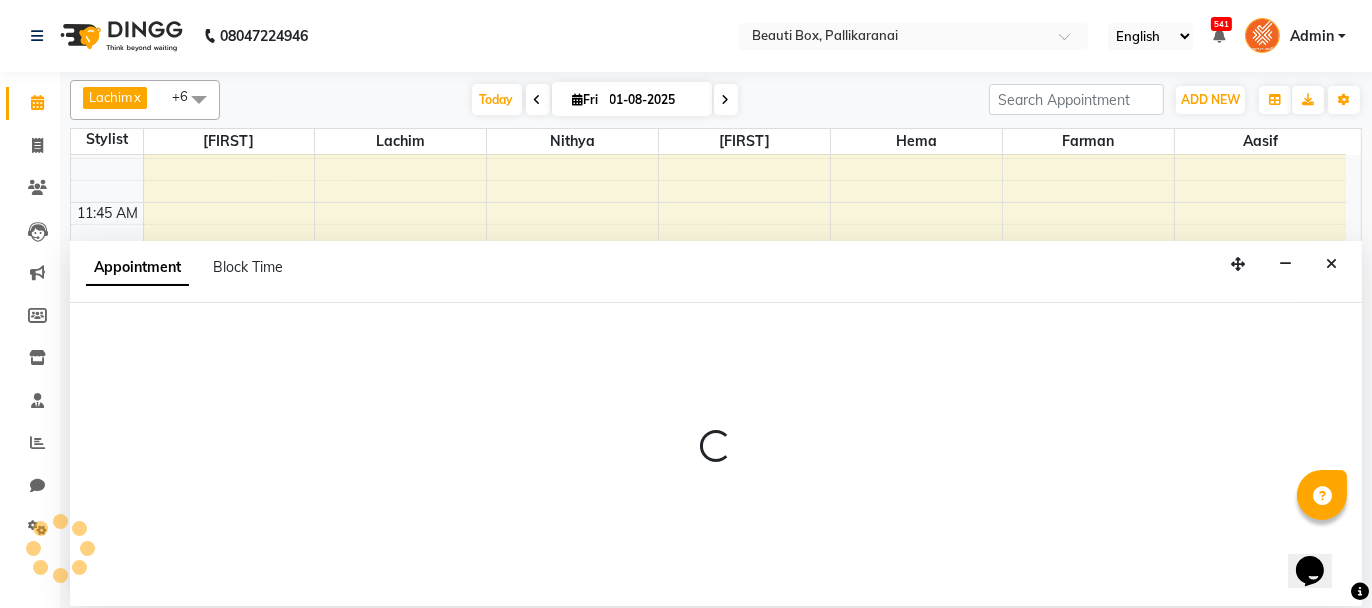 select on "[POSTAL_CODE]" 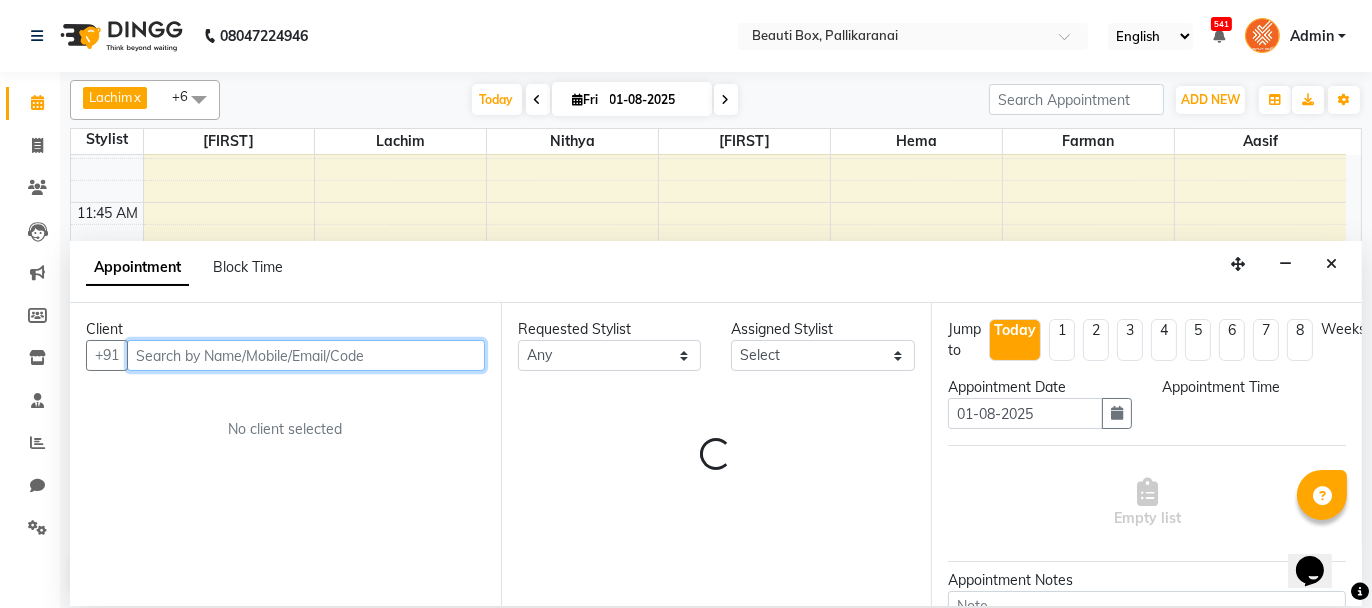 select on "735" 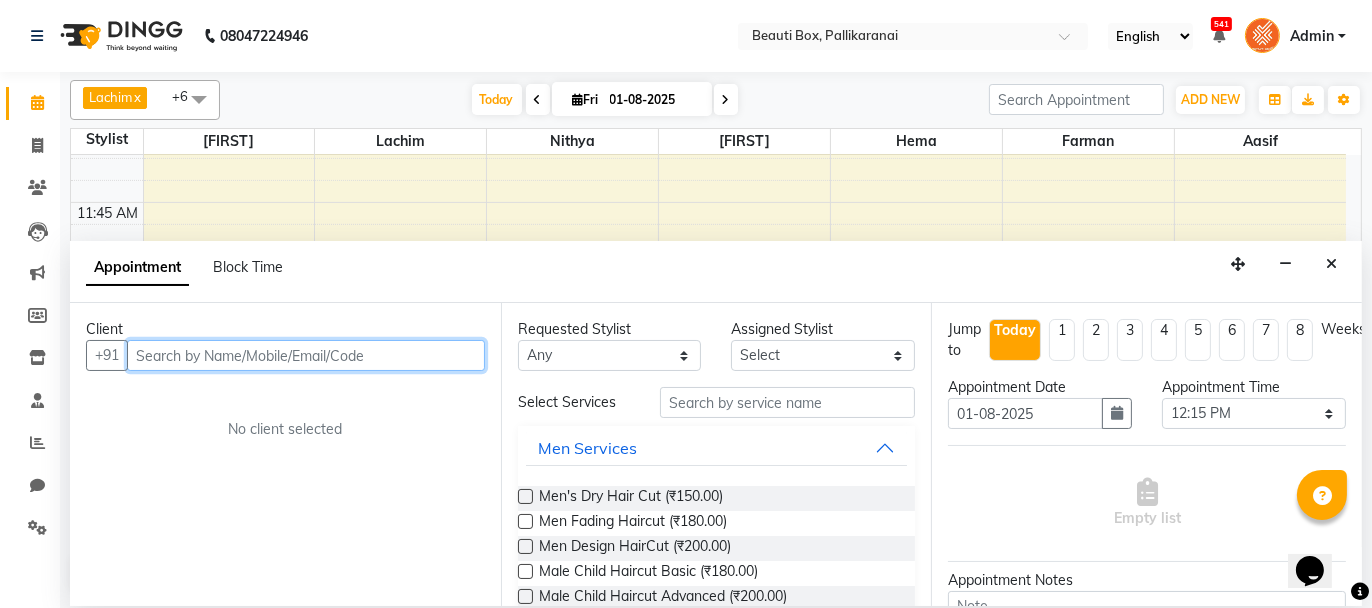 paste on "[PHONE]" 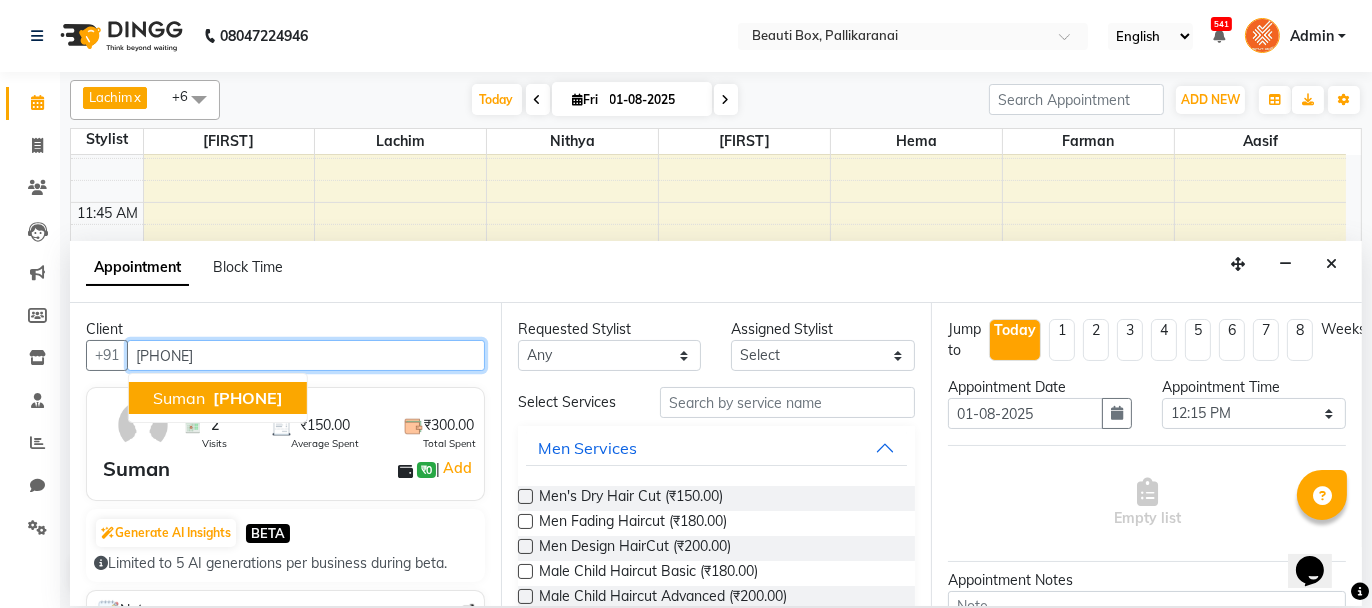 click on "[PHONE]" at bounding box center (248, 398) 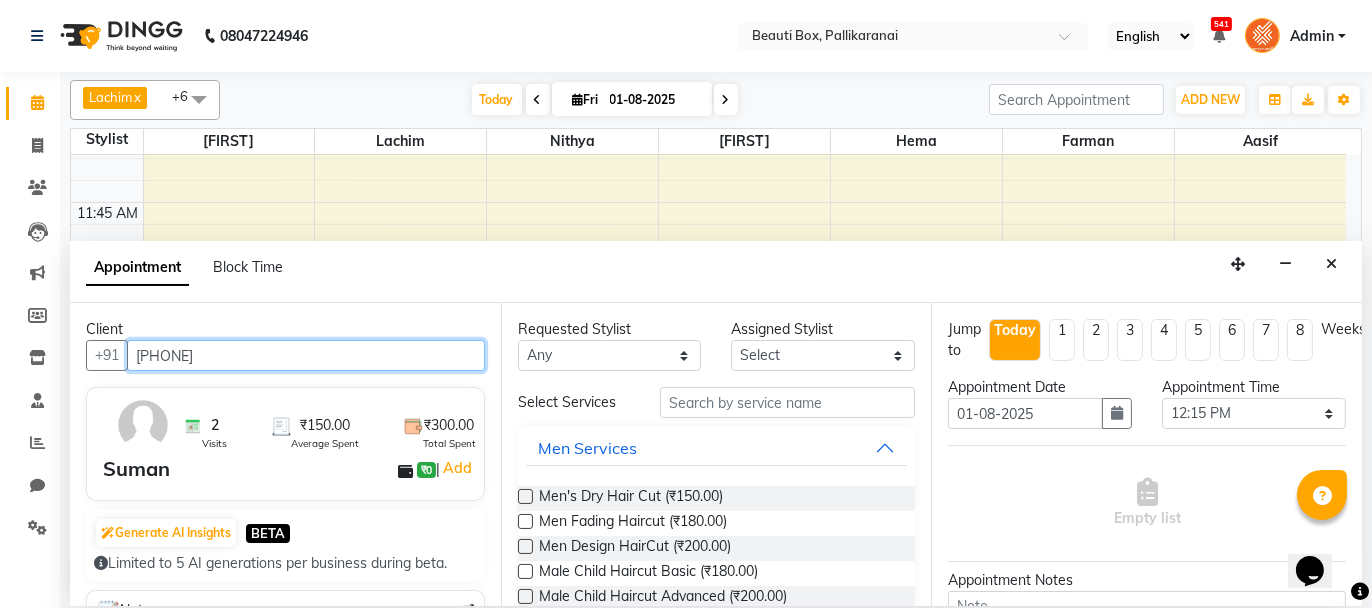 type on "[PHONE]" 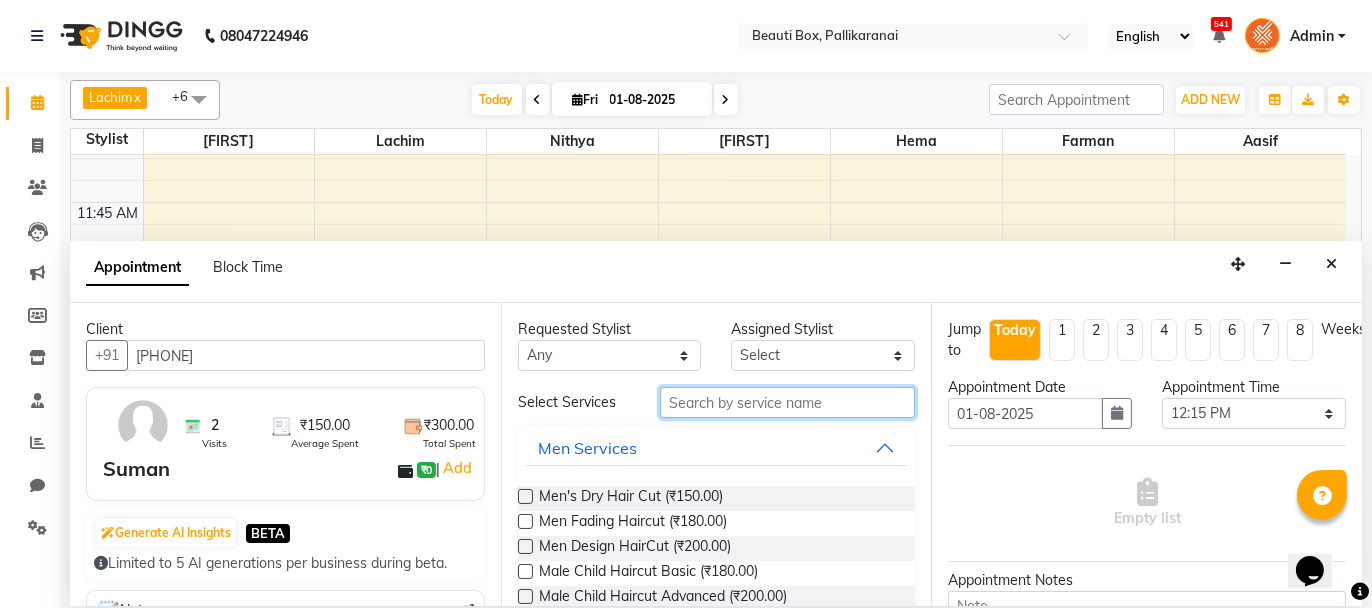 click at bounding box center [787, 402] 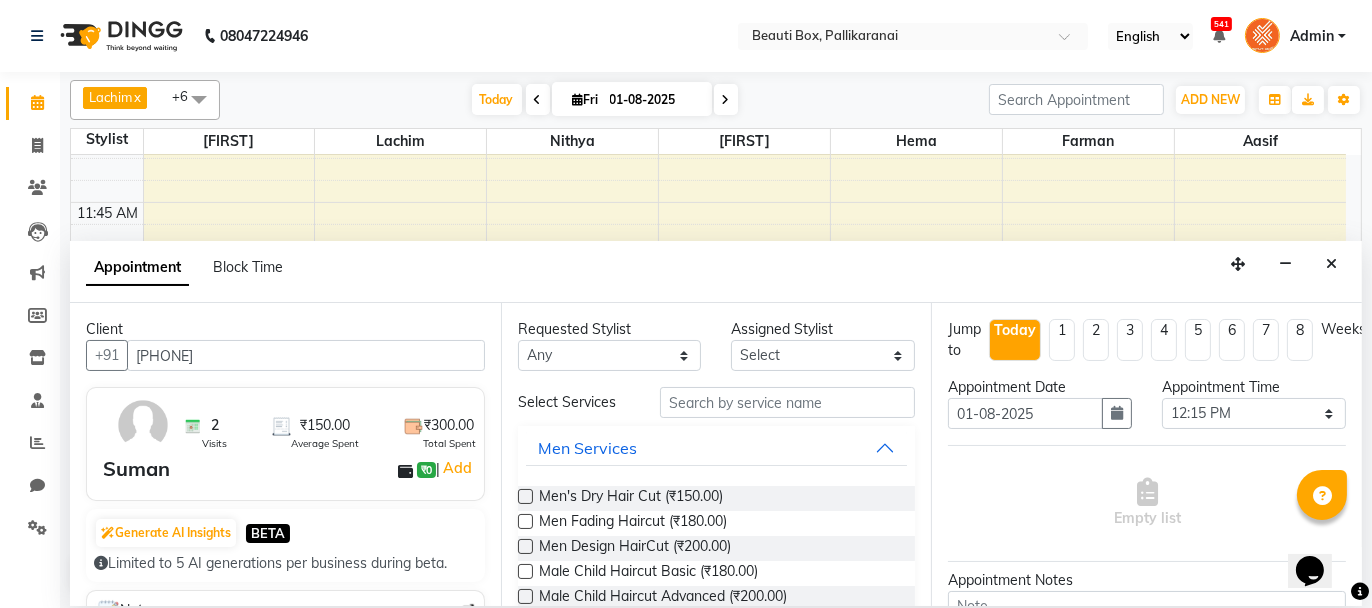 click at bounding box center [525, 521] 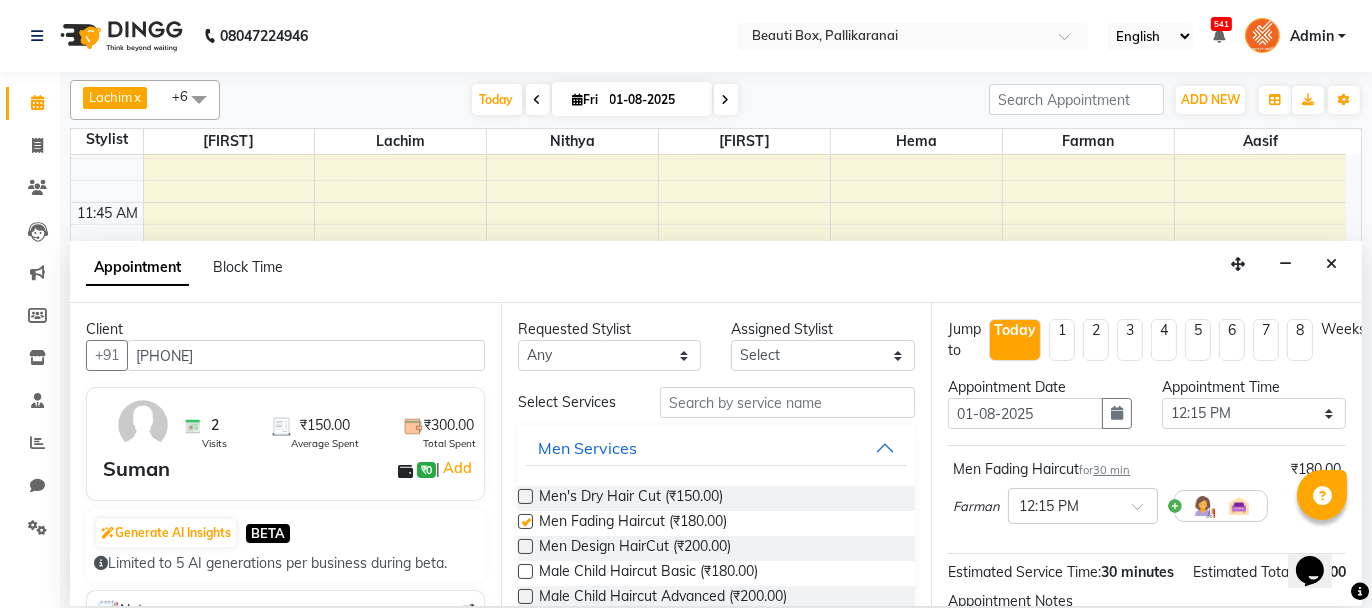 checkbox on "false" 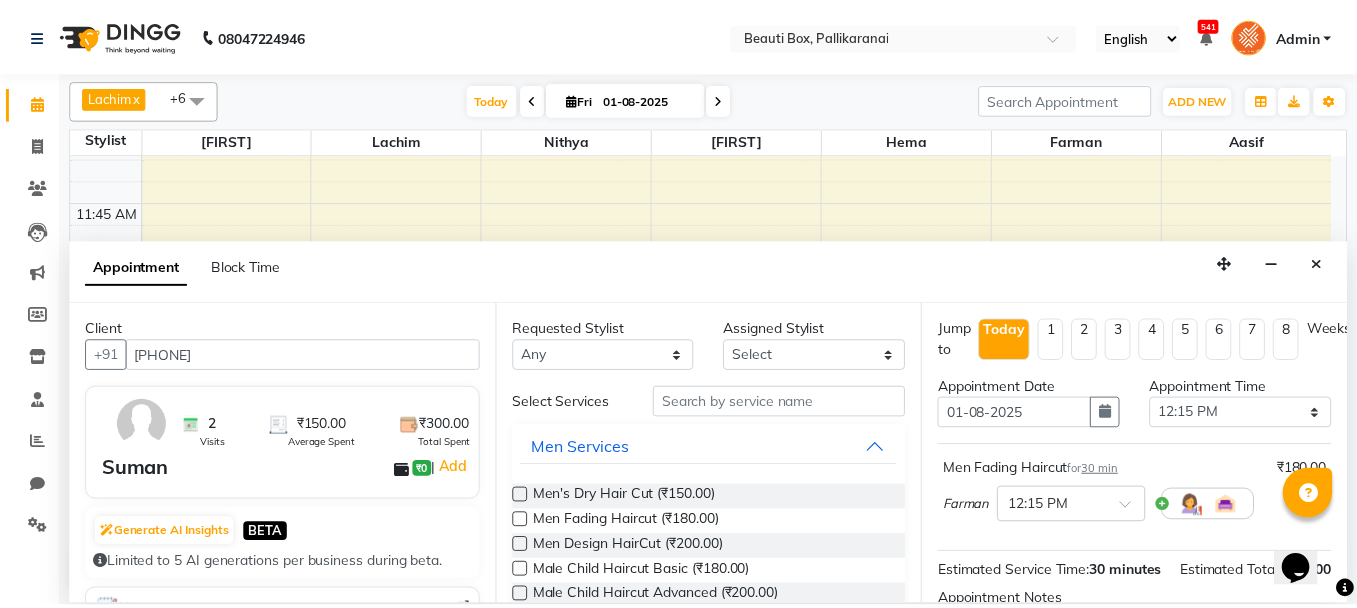 scroll, scrollTop: 242, scrollLeft: 0, axis: vertical 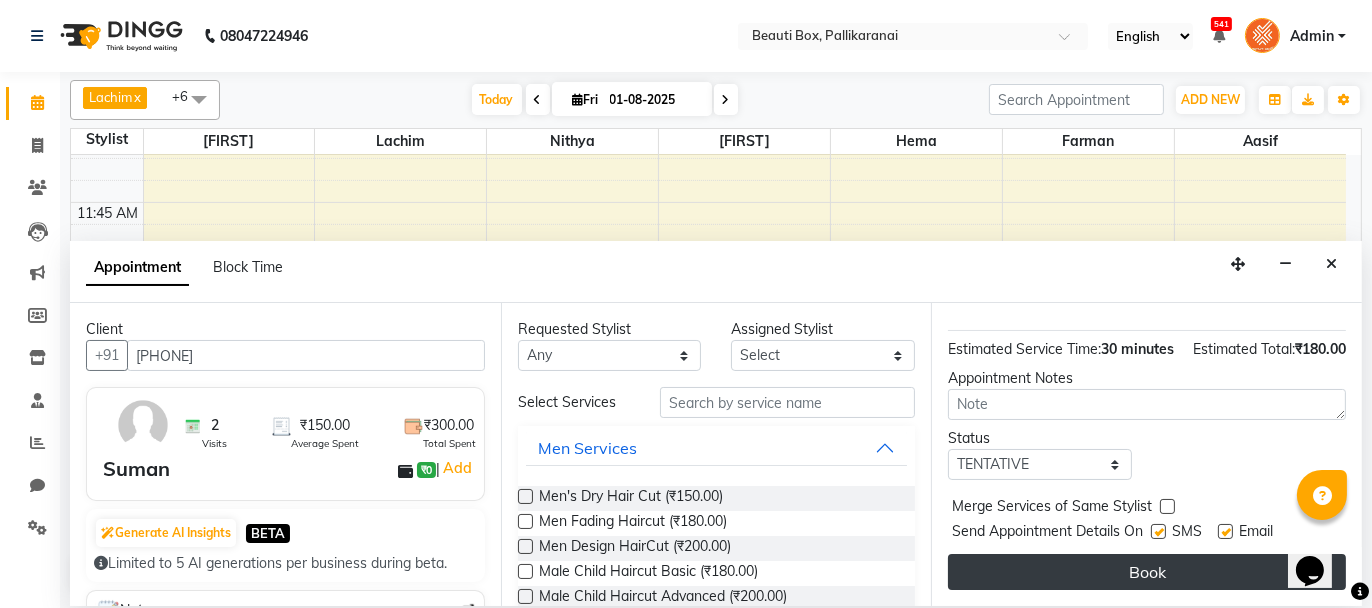 click on "Book" at bounding box center (1147, 572) 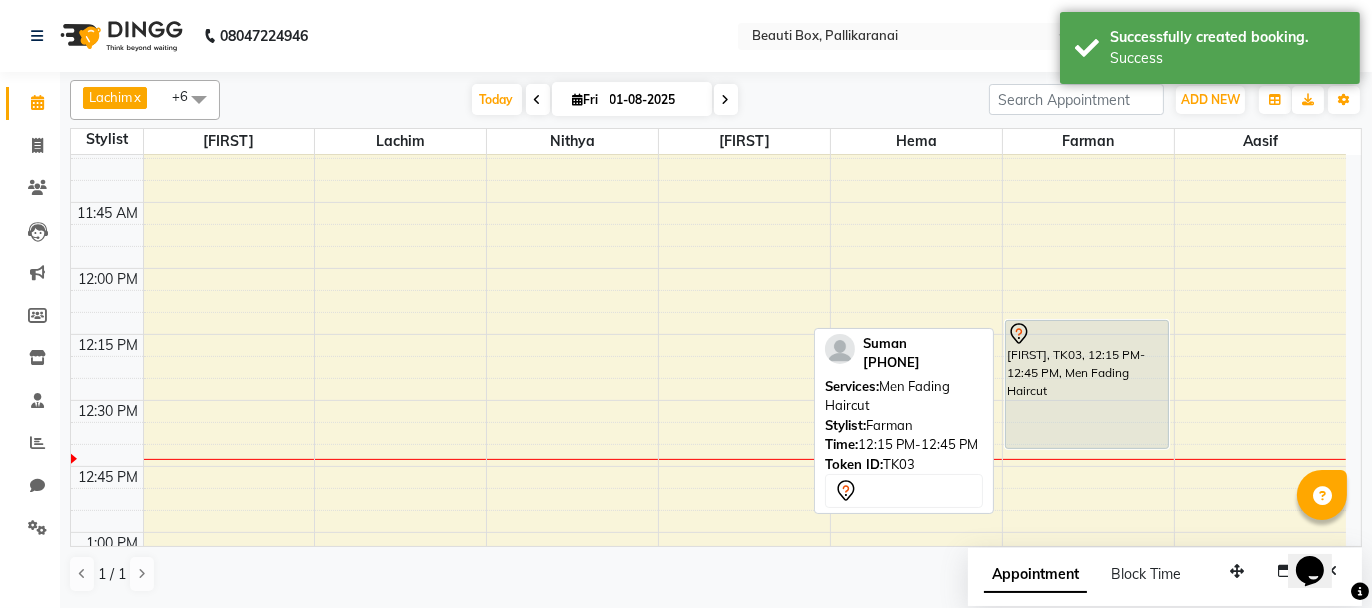click on "[FIRST], TK03, 12:15 PM-12:45 PM, Men Fading Haircut" at bounding box center (1087, 384) 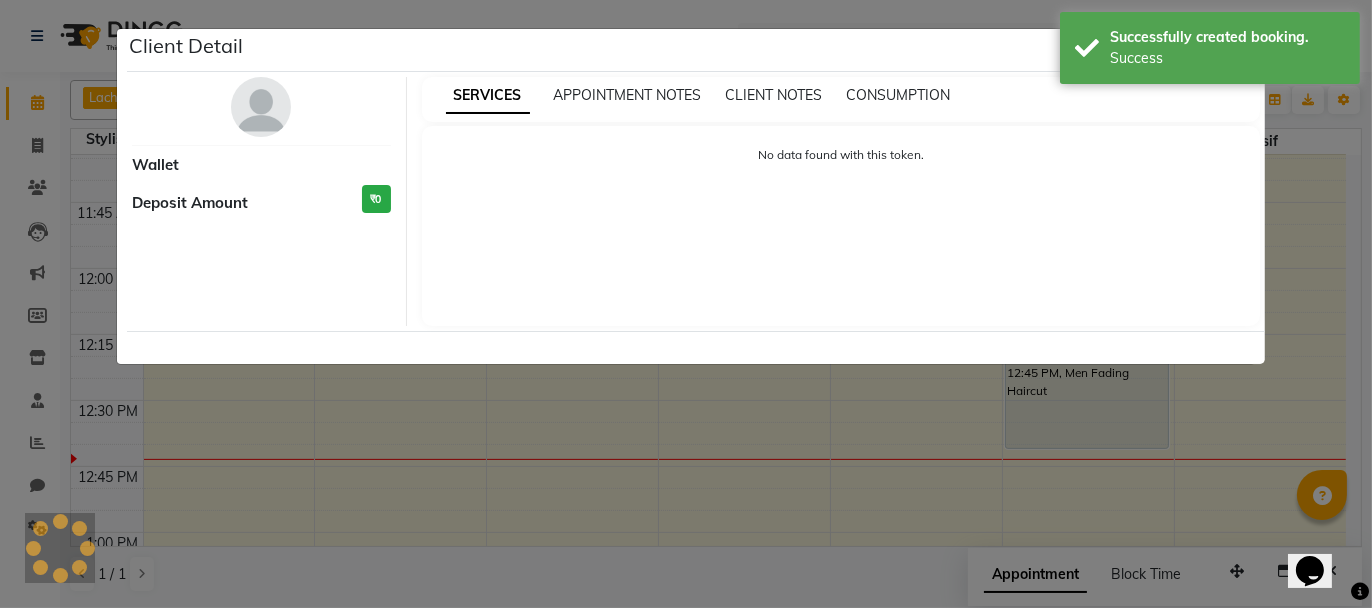select on "7" 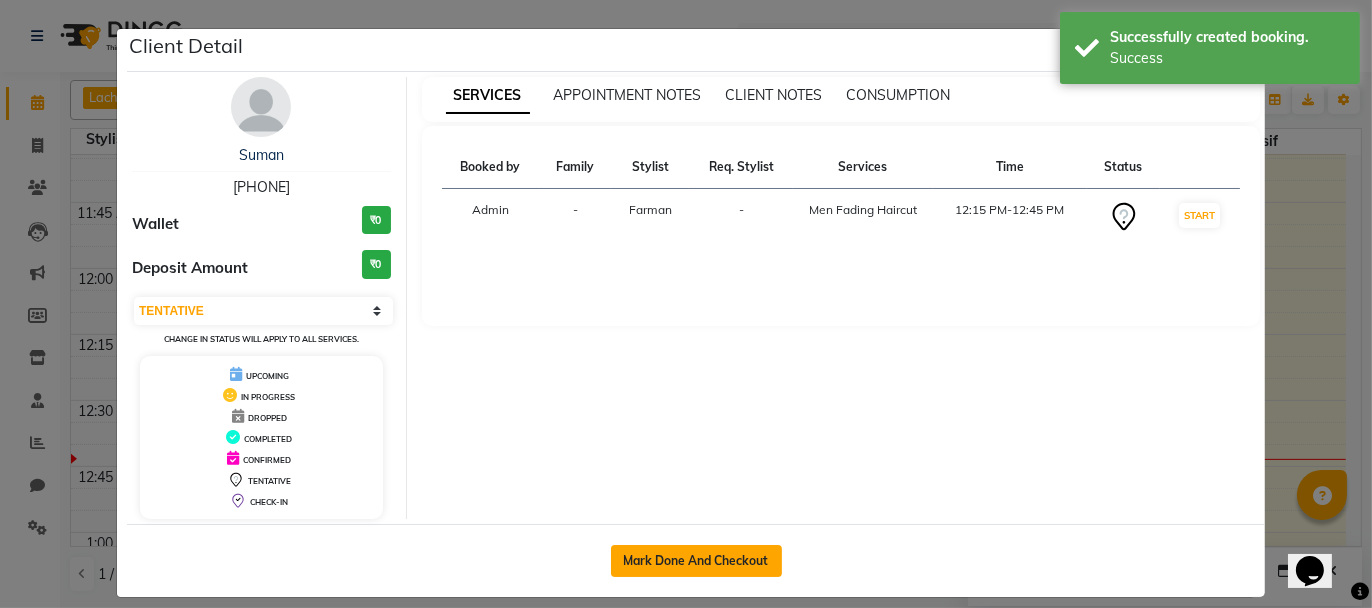 click on "Mark Done And Checkout" 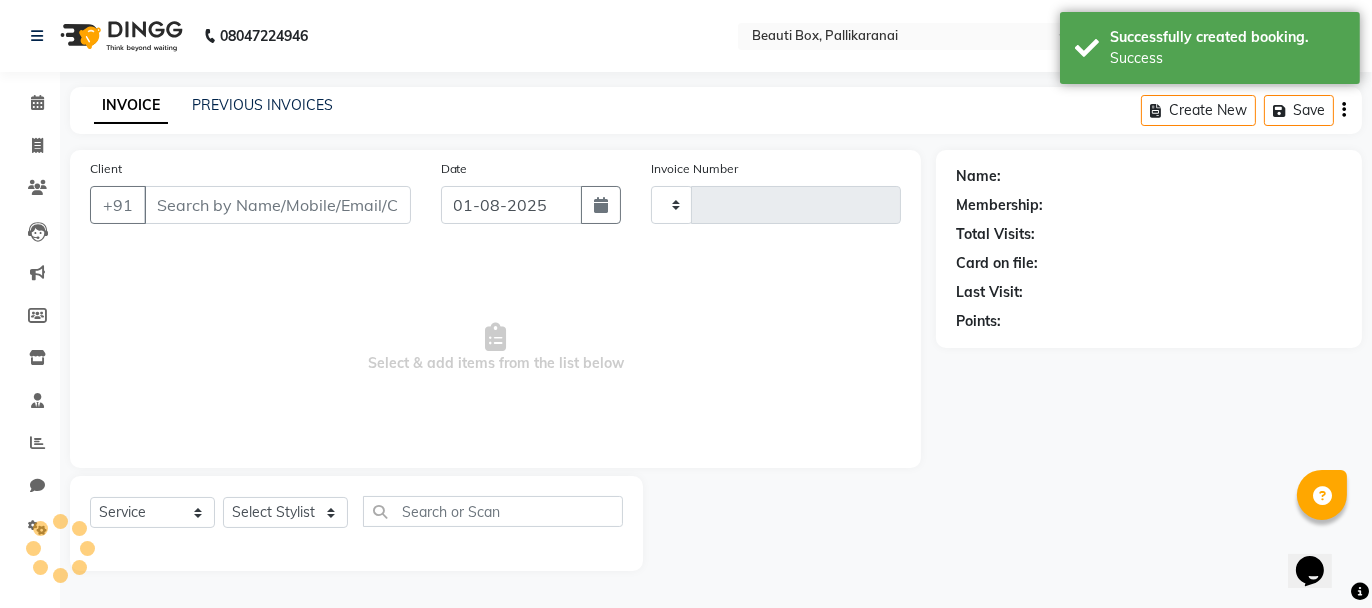 type on "1912" 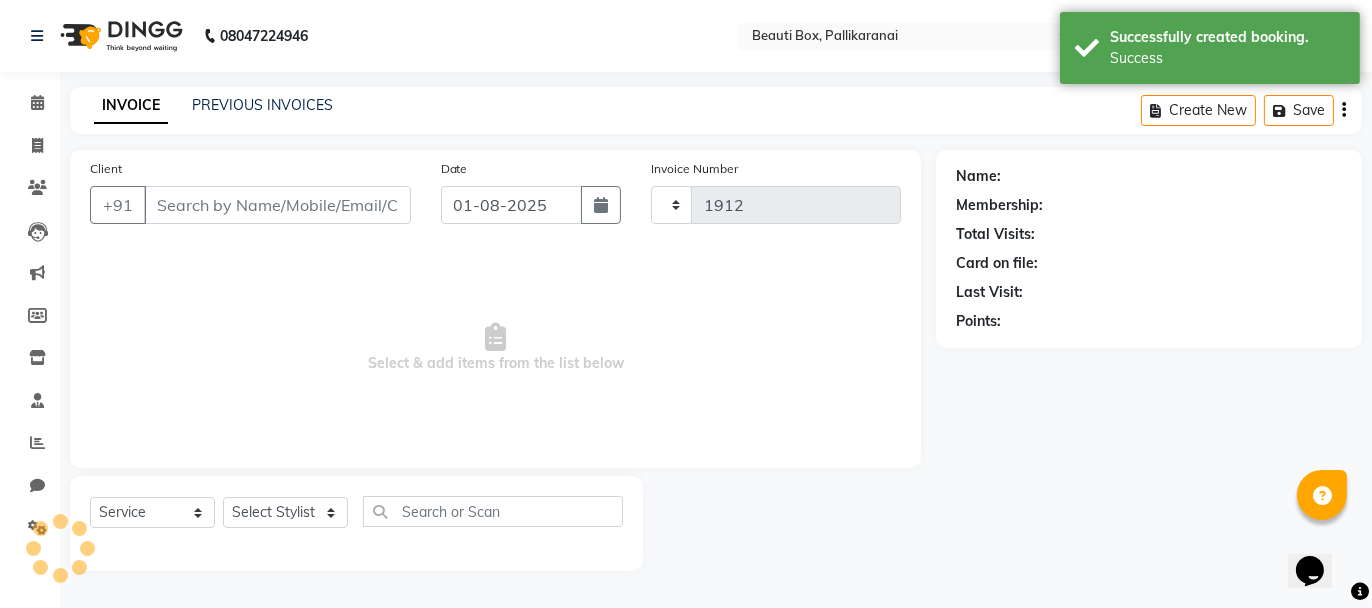 select on "11" 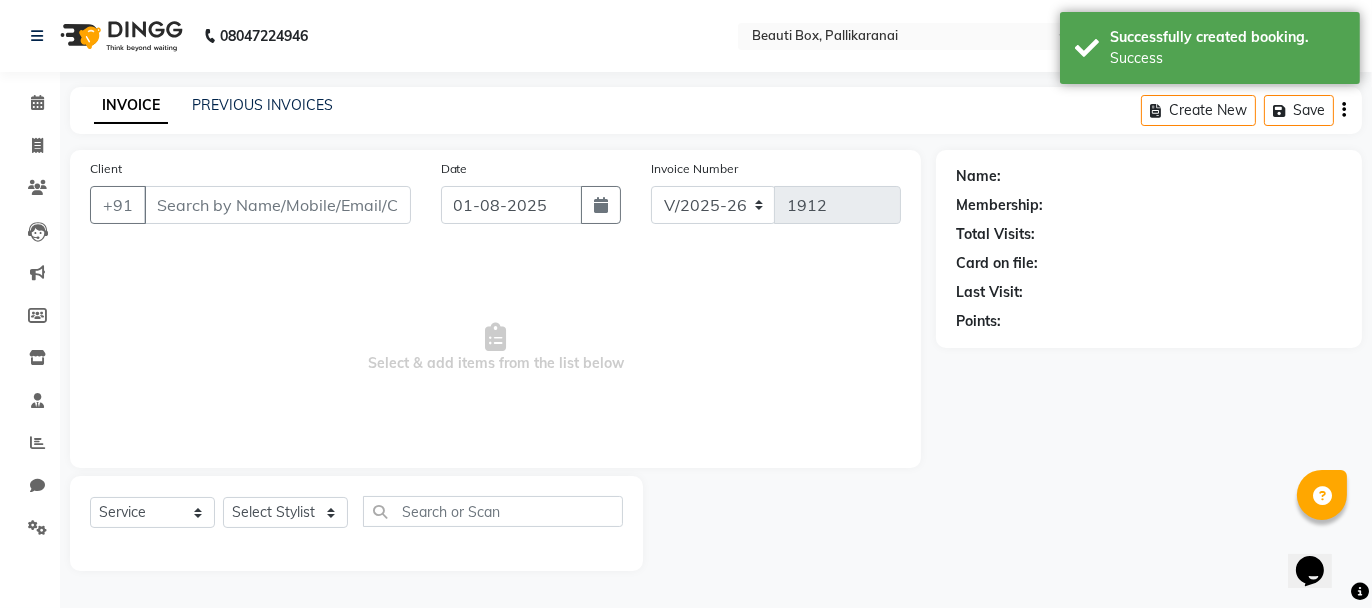 type on "[PHONE]" 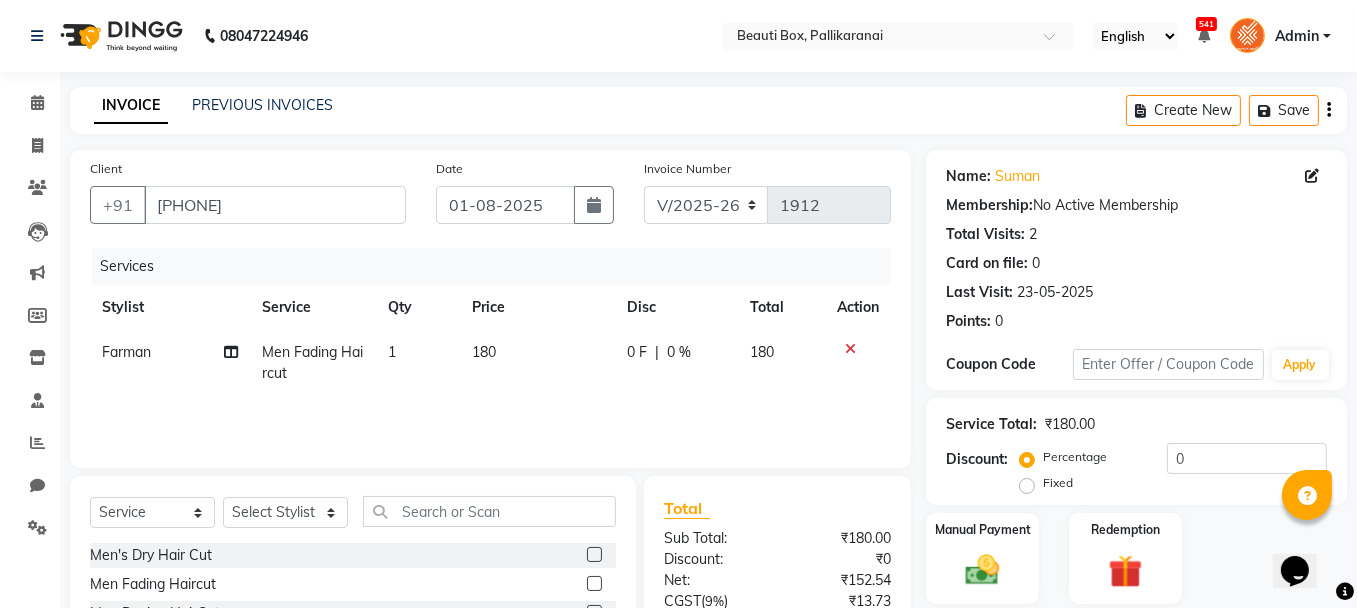click on "180" 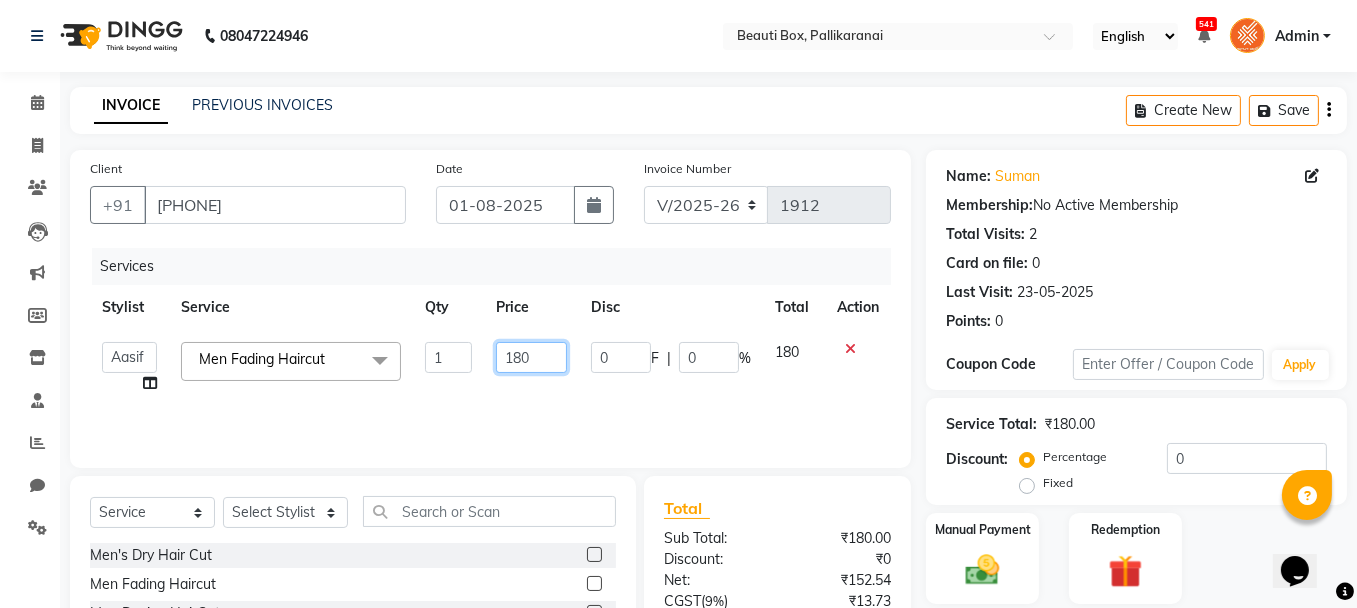 click on "180" 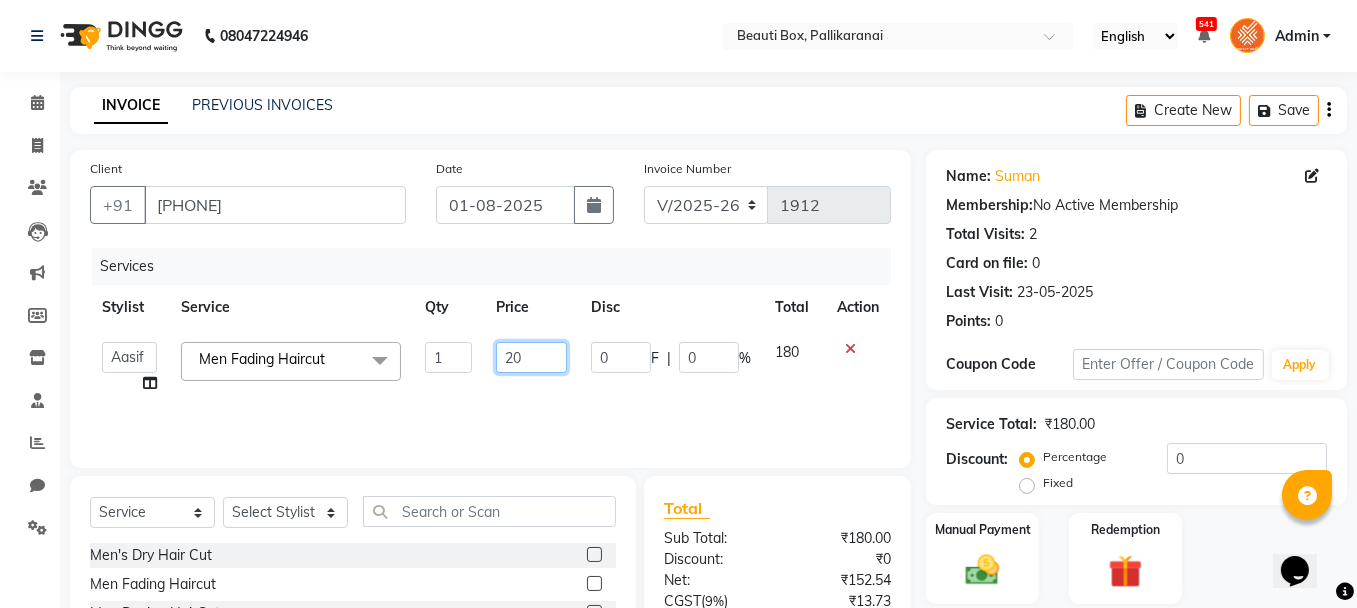 type on "200" 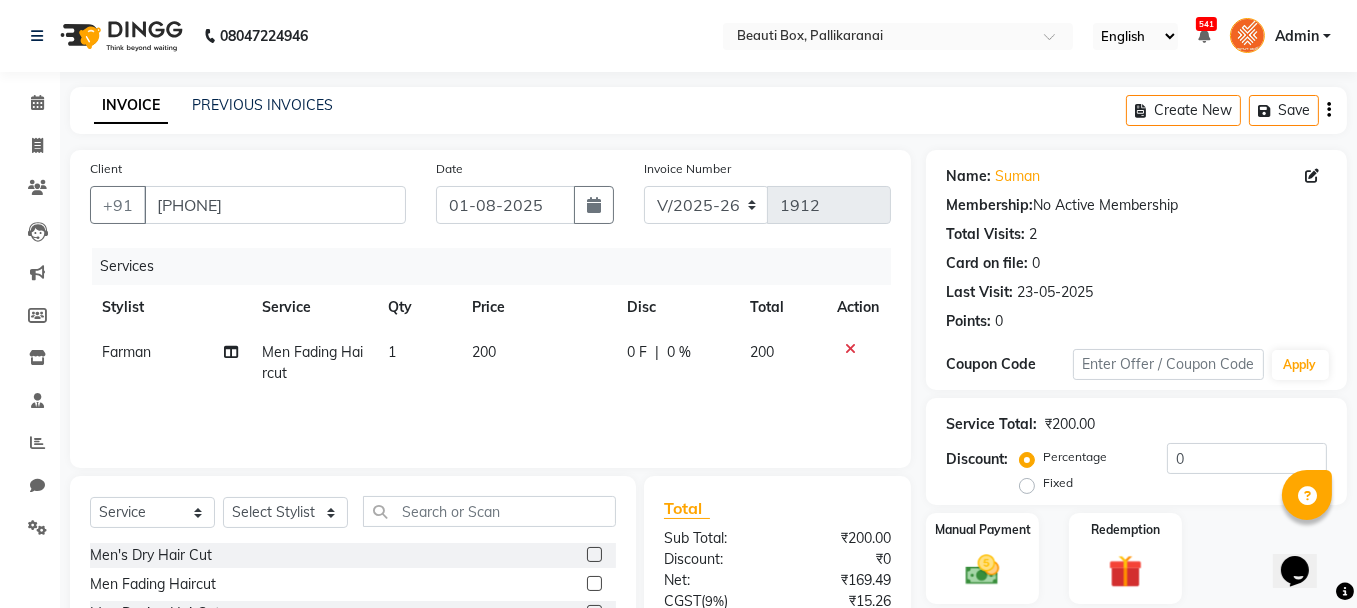 click on "Services Stylist Service Qty Price Disc Total Action [FIRST] Men Fading Haircut  1 200 0 F | 0 % 200" 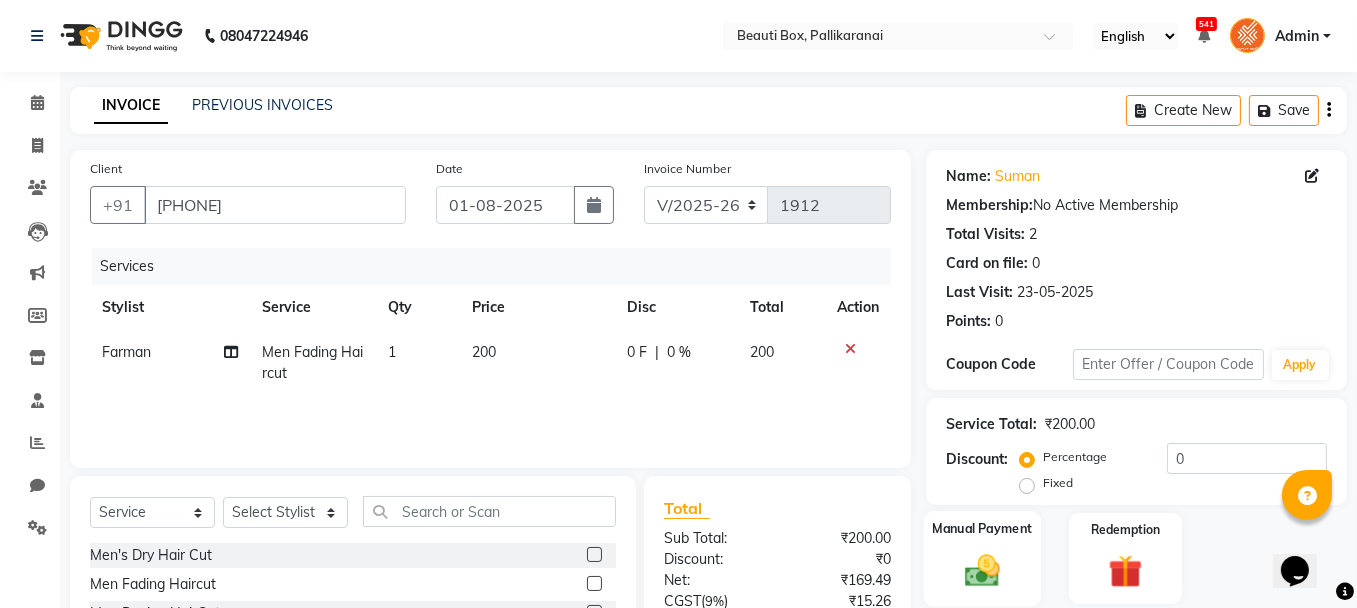 click 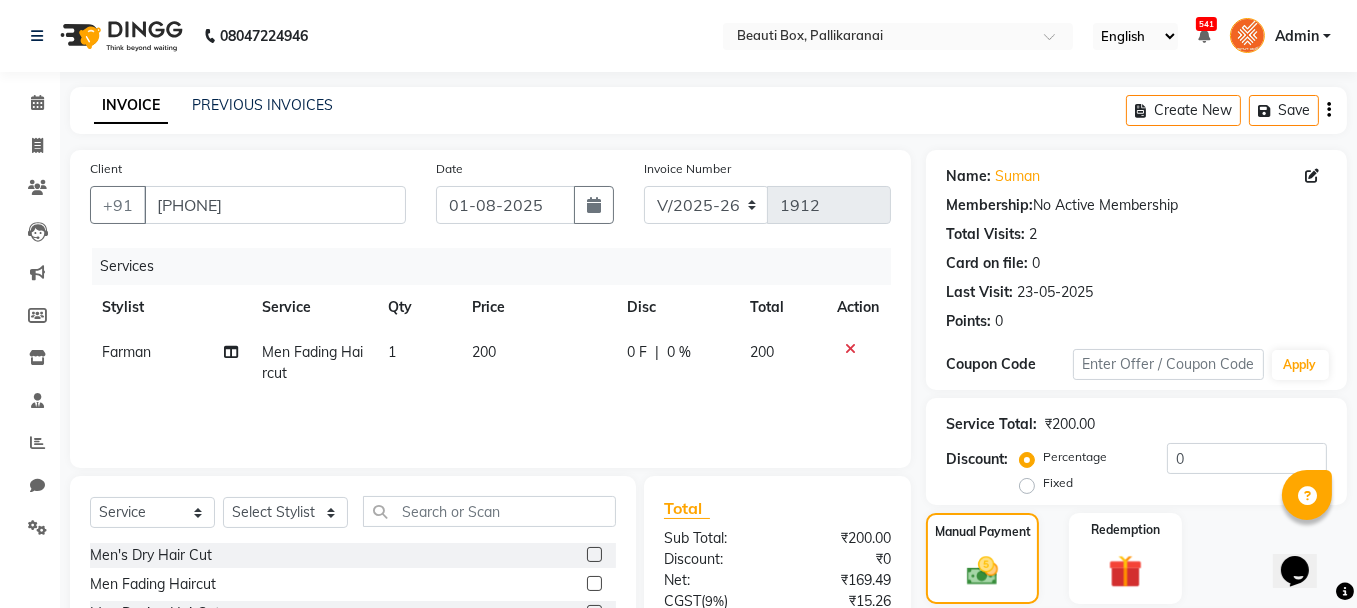 scroll, scrollTop: 194, scrollLeft: 0, axis: vertical 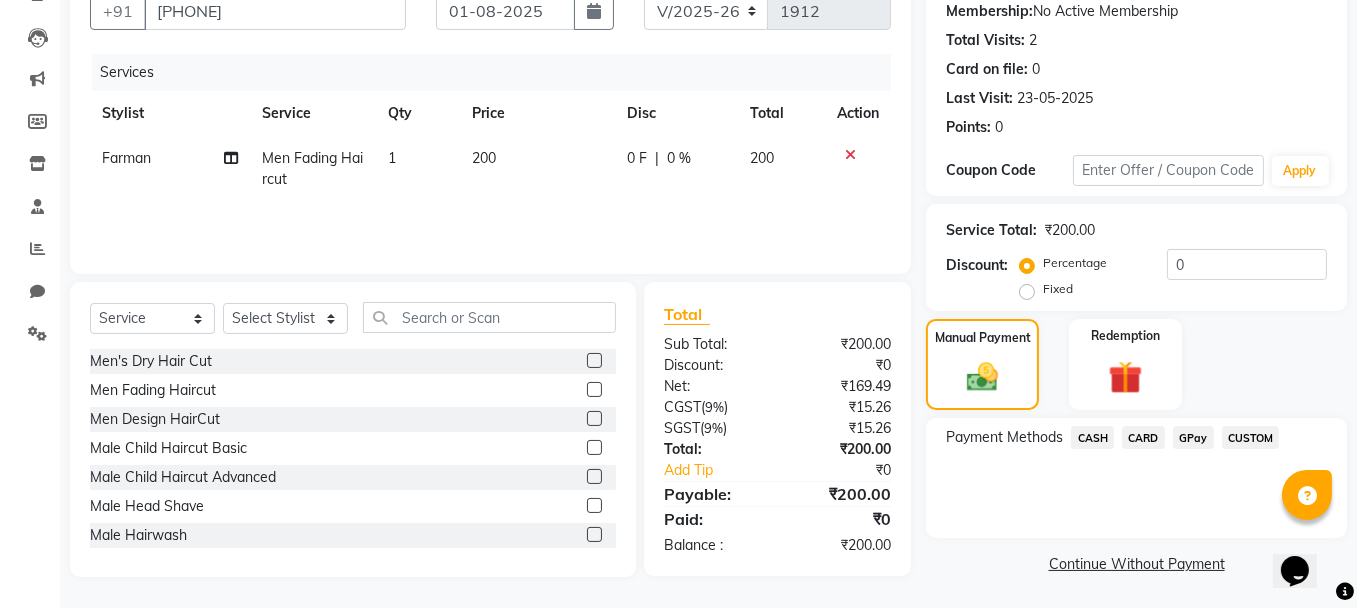 click on "GPay" 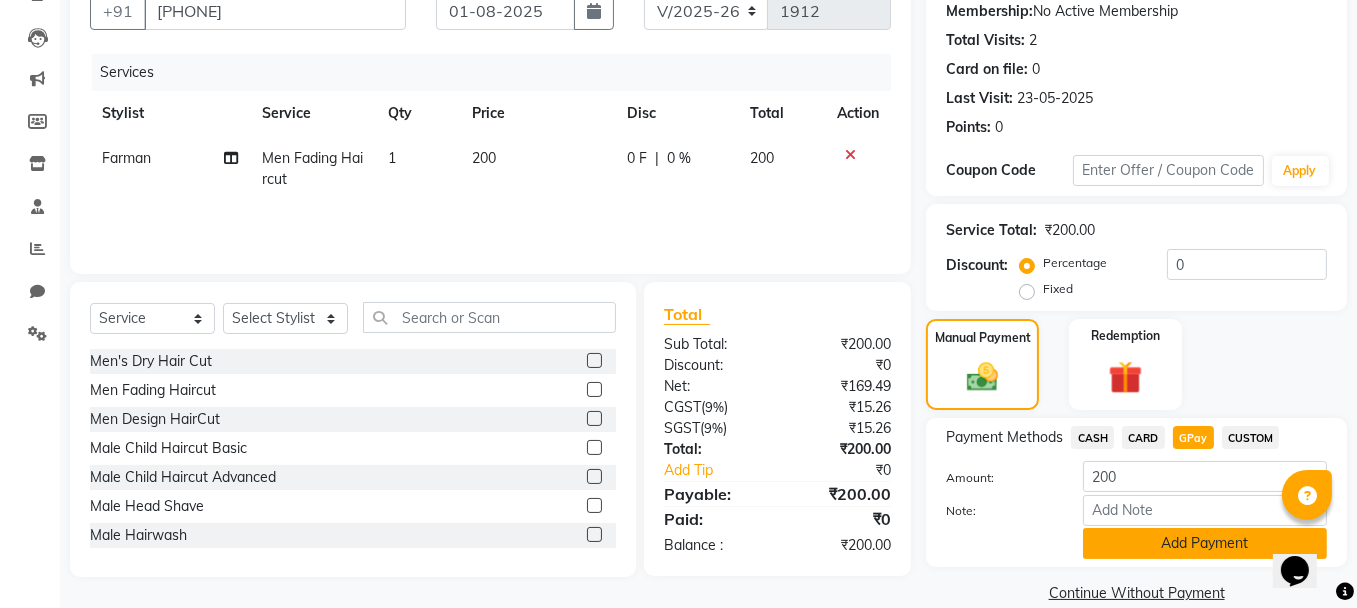 click on "Add Payment" 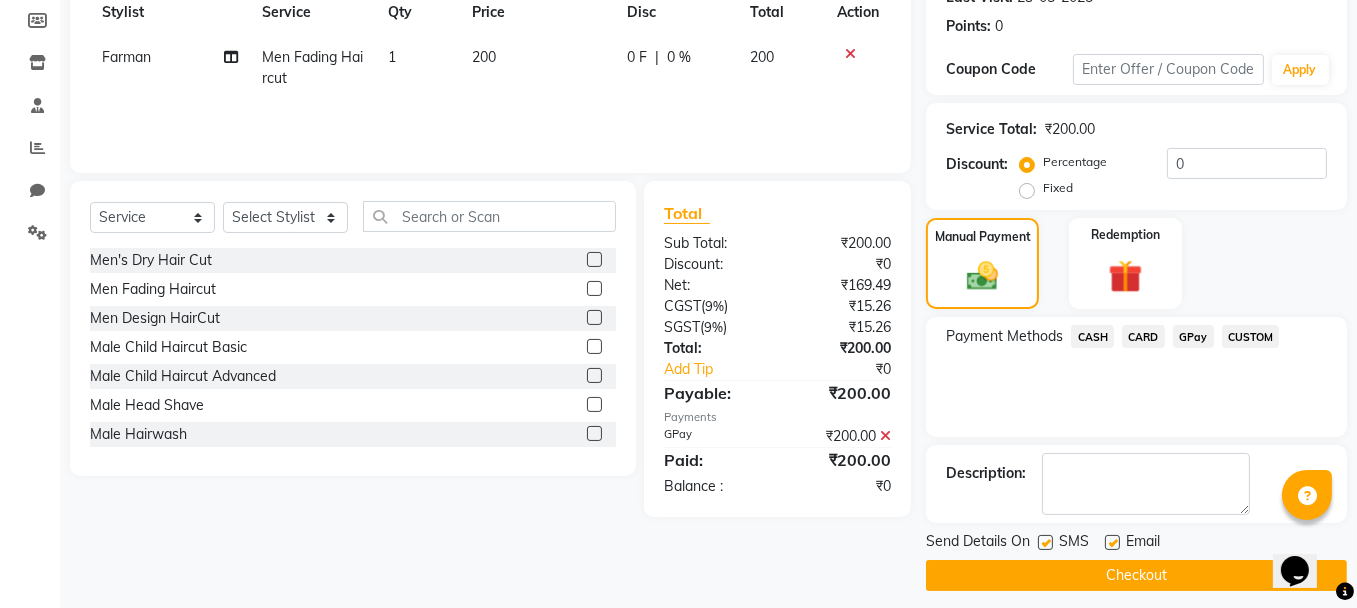 scroll, scrollTop: 305, scrollLeft: 0, axis: vertical 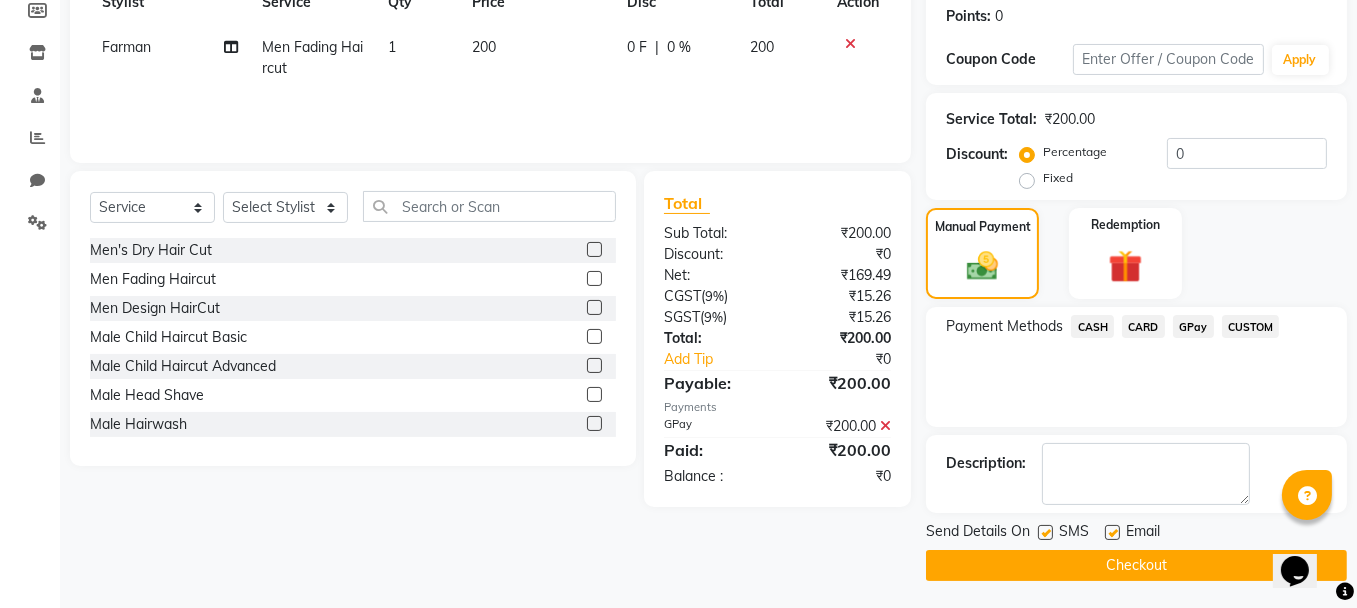 click on "Checkout" 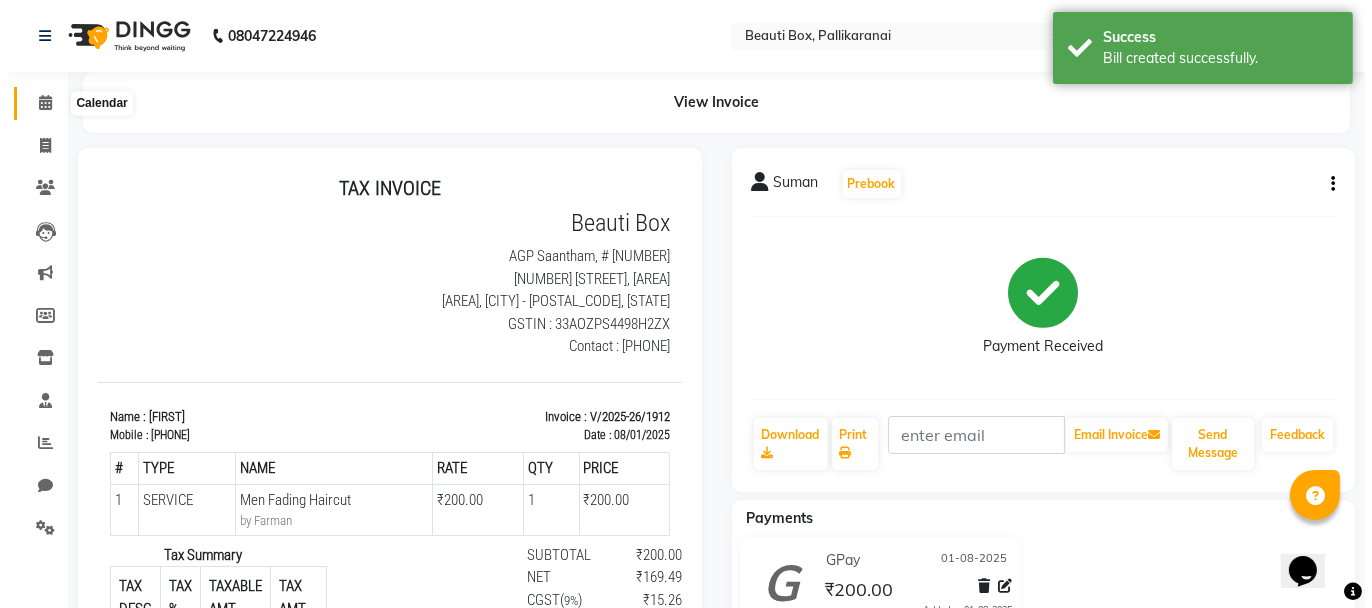 scroll, scrollTop: 0, scrollLeft: 0, axis: both 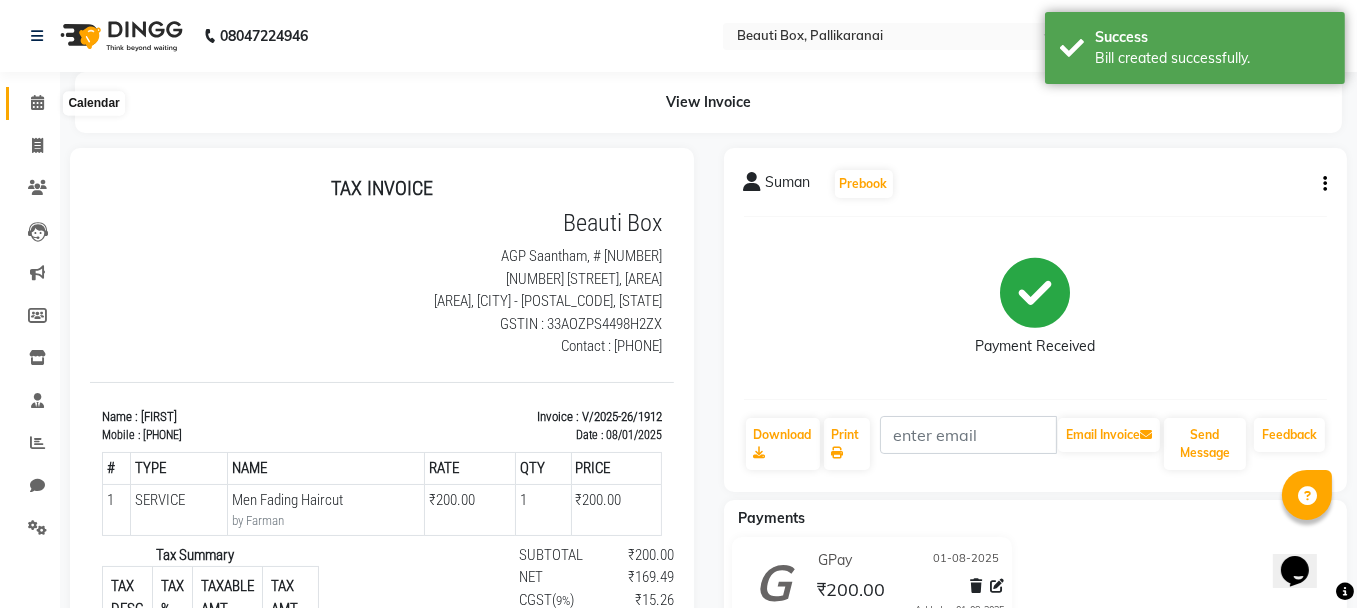 click 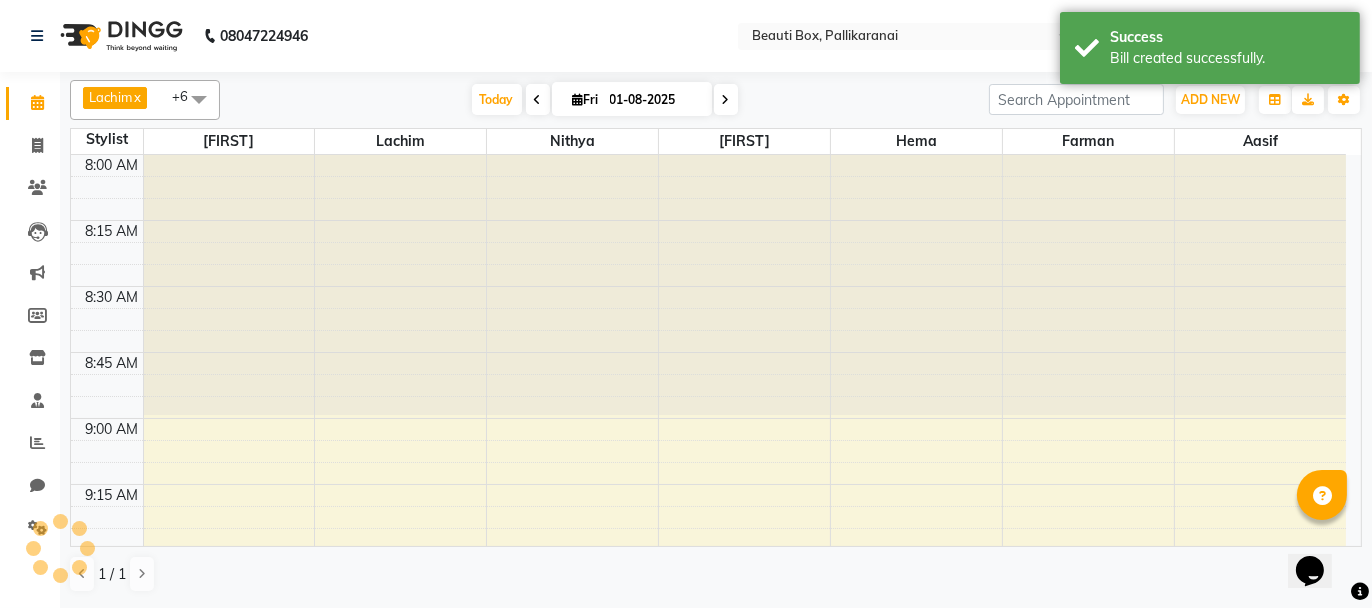scroll, scrollTop: 0, scrollLeft: 0, axis: both 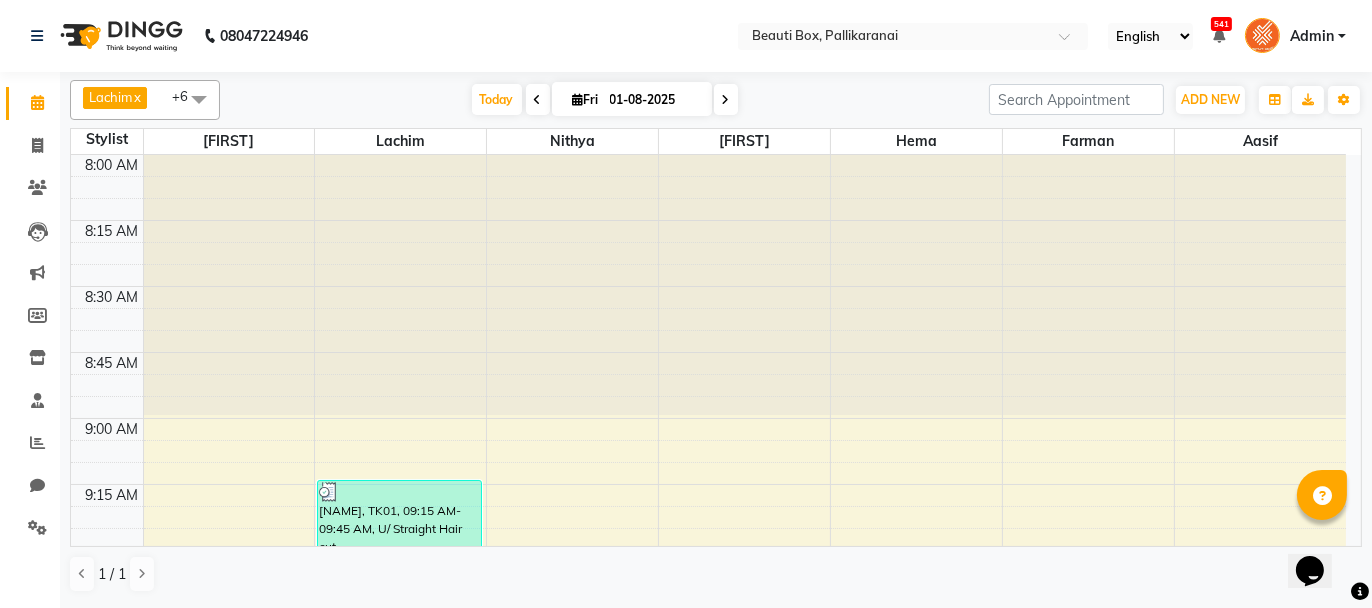click on "[FIRST] x [FIRST]  x [FIRST]  x [FIRST]  x [FIRST]   x [FIRST]  x [FIRST]  x +6 Select All [FIRST] [FIRST]  [FIRST] [FIRST] [FIRST] [FIRST]  [FIRST] [FIRST] [FIRST] [FIRST] [FIRST] [FIRST] [FIRST] [FIRST] [FIRST] [FIRST] [FIRST] Today  Fri 01-08-2025 Toggle Dropdown Add Appointment Add Invoice Add Expense Add Attendance Add Client Add Transaction Toggle Dropdown Add Appointment Add Invoice Add Expense Add Attendance Add Client ADD NEW Toggle Dropdown Add Appointment Add Invoice Add Expense Add Attendance Add Client Add Transaction [FIRST]  x [FIRST]  x [FIRST]  x [FIRST]  x [FIRST]   x [FIRST]  x [FIRST]  x +6 Select All [FIRST] [FIRST]  [FIRST] [FIRST] [FIRST] [FIRST]  [FIRST] [FIRST] [FIRST] [FIRST] [FIRST] [FIRST] [FIRST] [FIRST] [FIRST] [FIRST] [FIRST] Group By  Staff View   Room View  View as Vertical  Vertical - Week View  Horizontal  Horizontal - Week View  List  Toggle Dropdown Calendar Settings Manage Tags   Arrange Stylists   Reset Stylists  Full Screen  Show Available Stylist  Appointment Form Zoom 300% Staff/Room Display Count 8 [FIRST]" 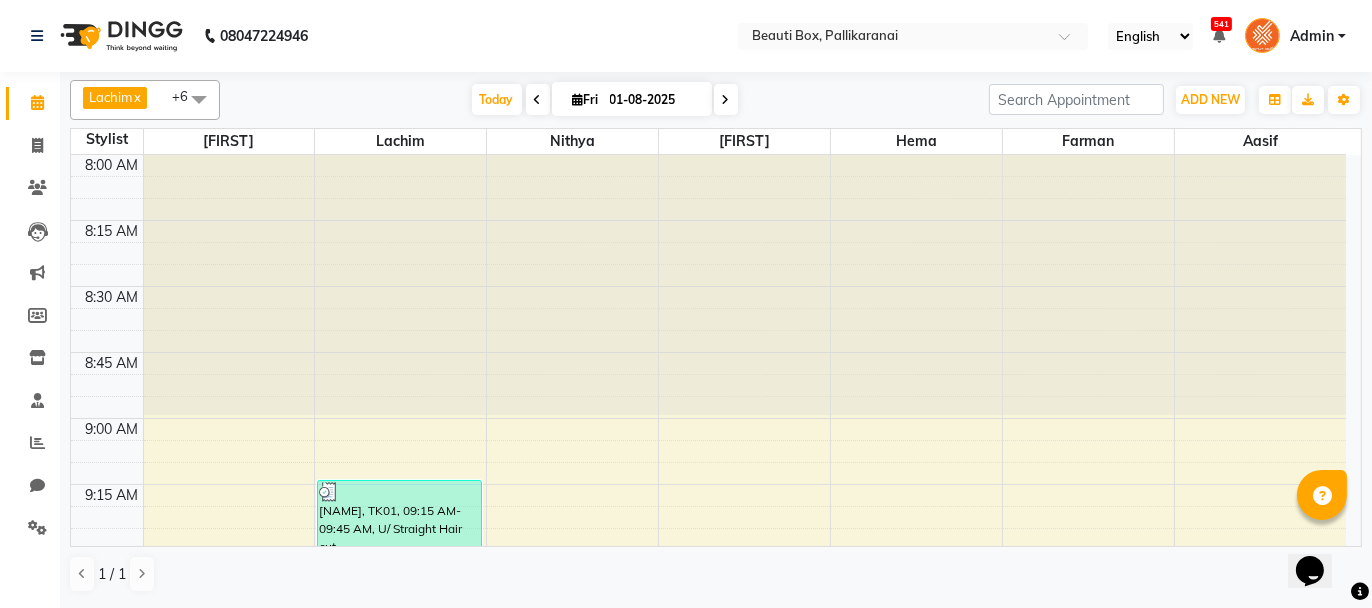 click at bounding box center [916, 285] 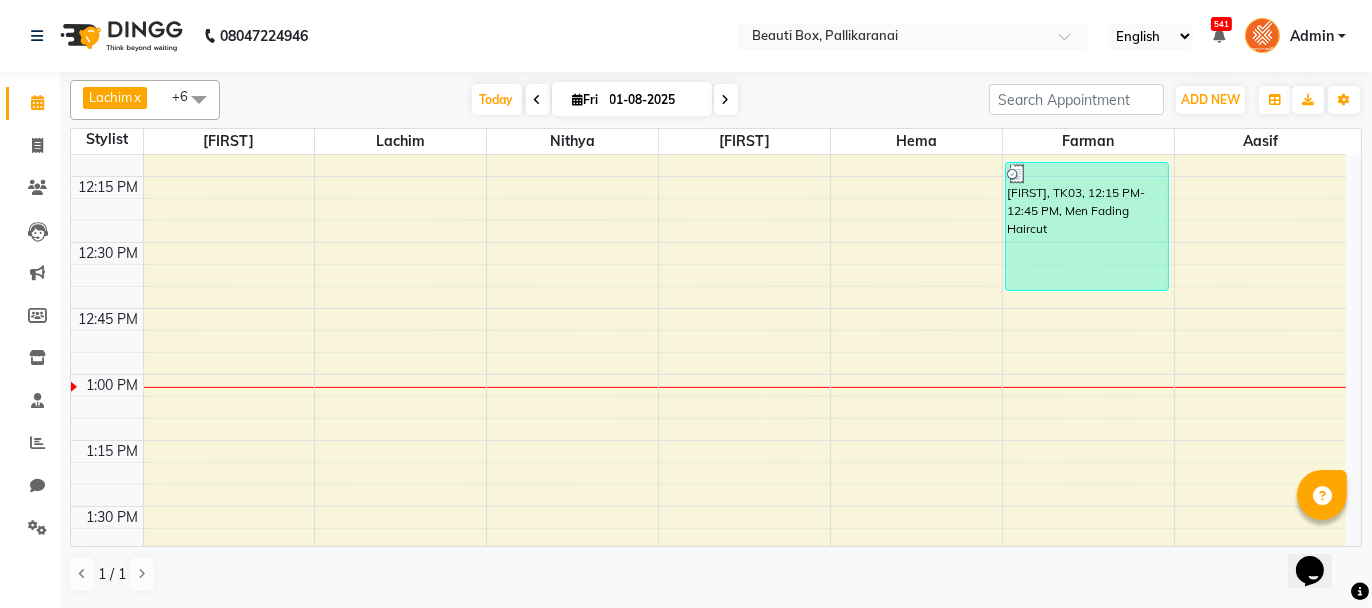 scroll, scrollTop: 1000, scrollLeft: 0, axis: vertical 